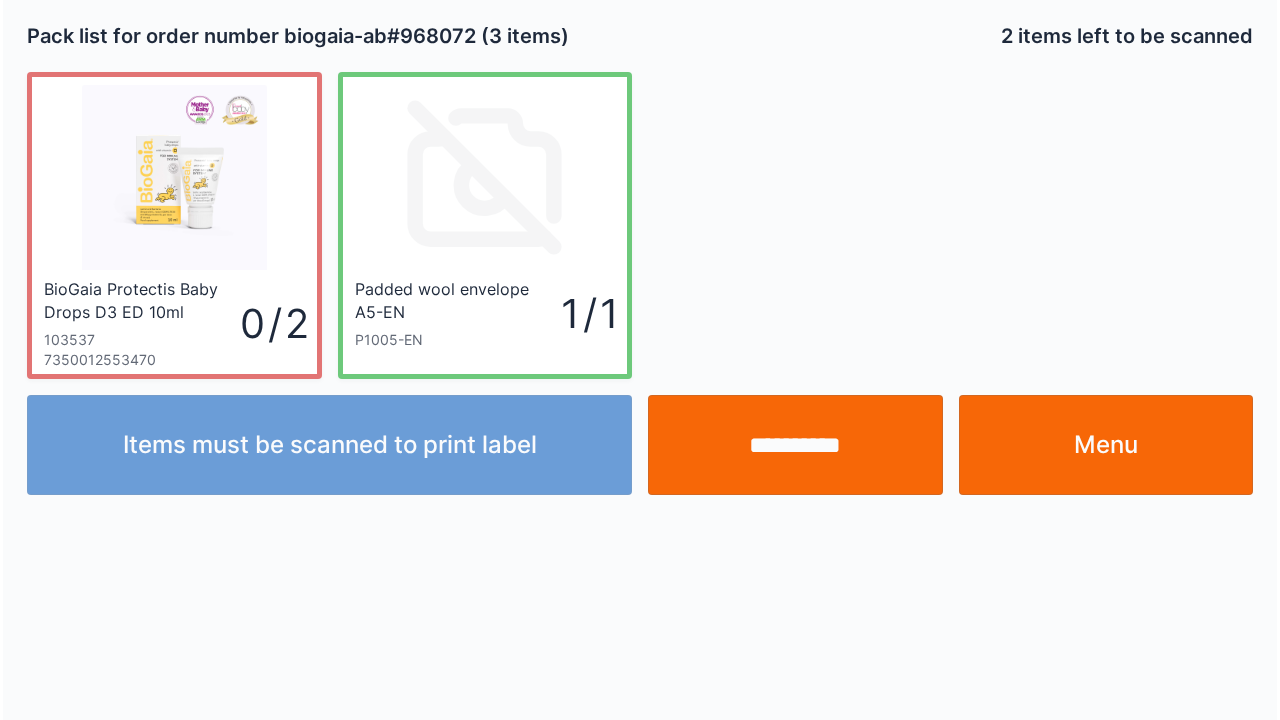 scroll, scrollTop: 0, scrollLeft: 0, axis: both 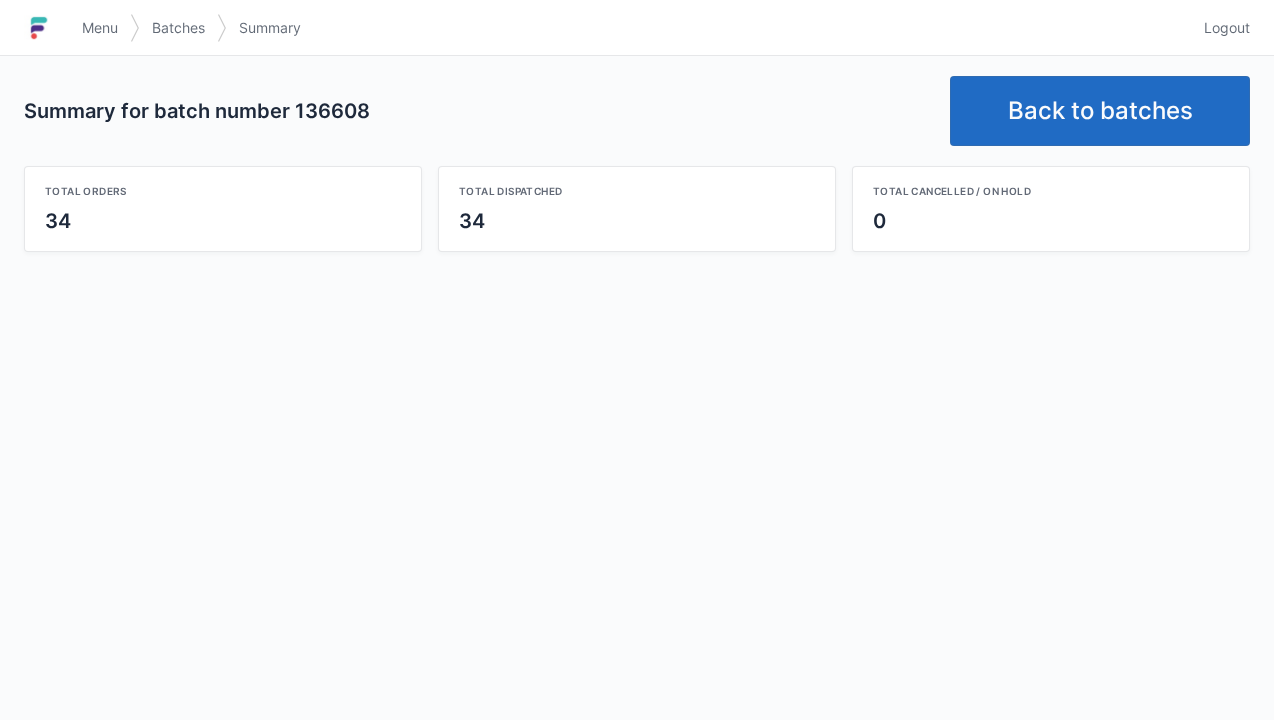 click on "Menu" at bounding box center (100, 28) 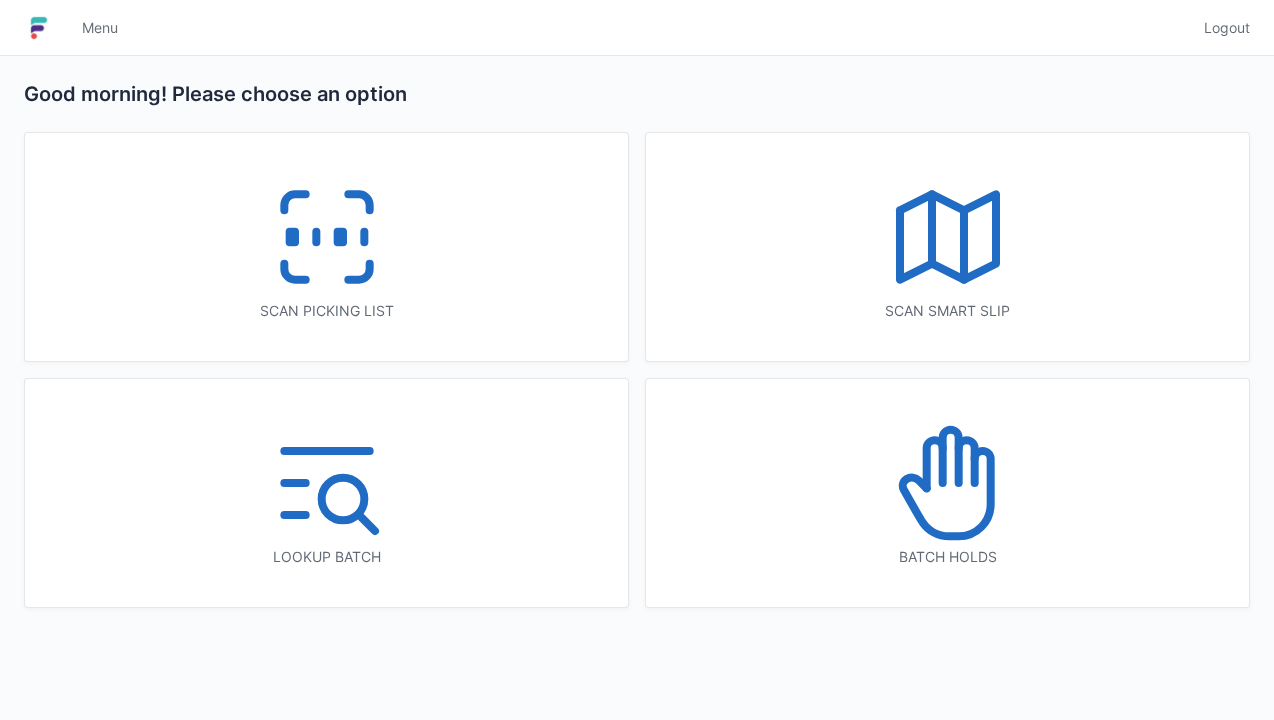 scroll, scrollTop: 0, scrollLeft: 0, axis: both 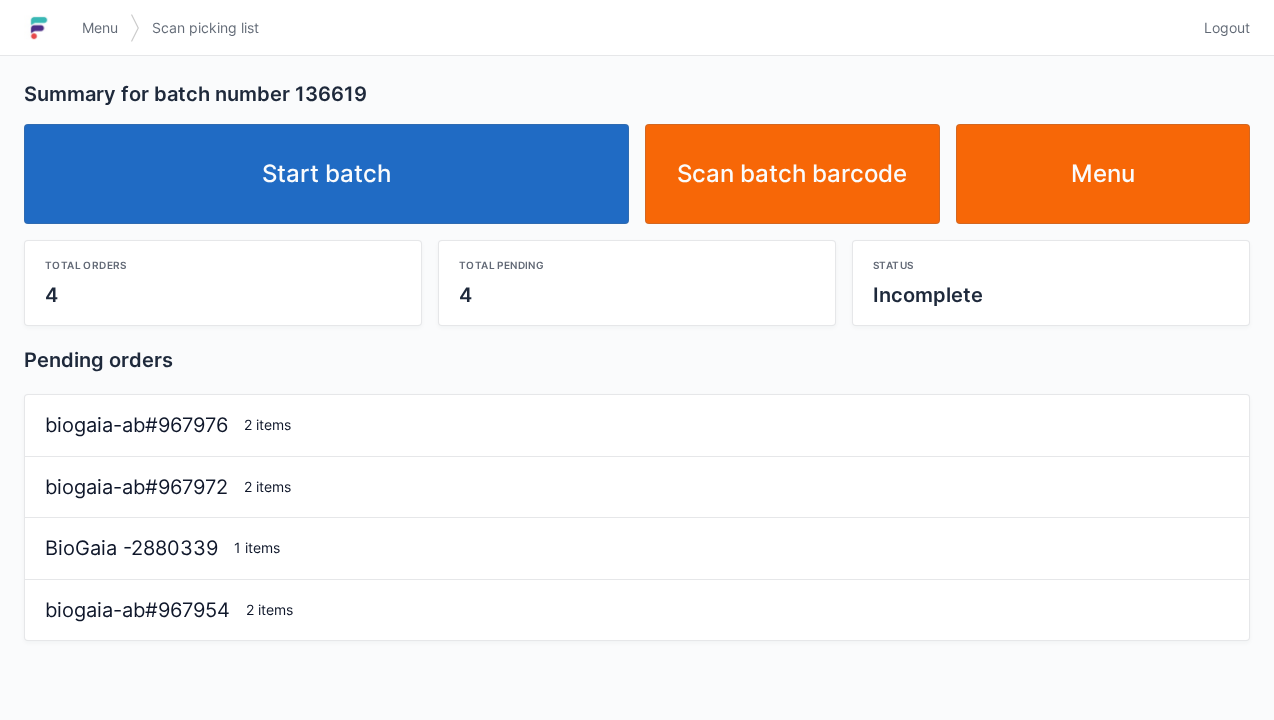 click on "Start batch" at bounding box center (326, 174) 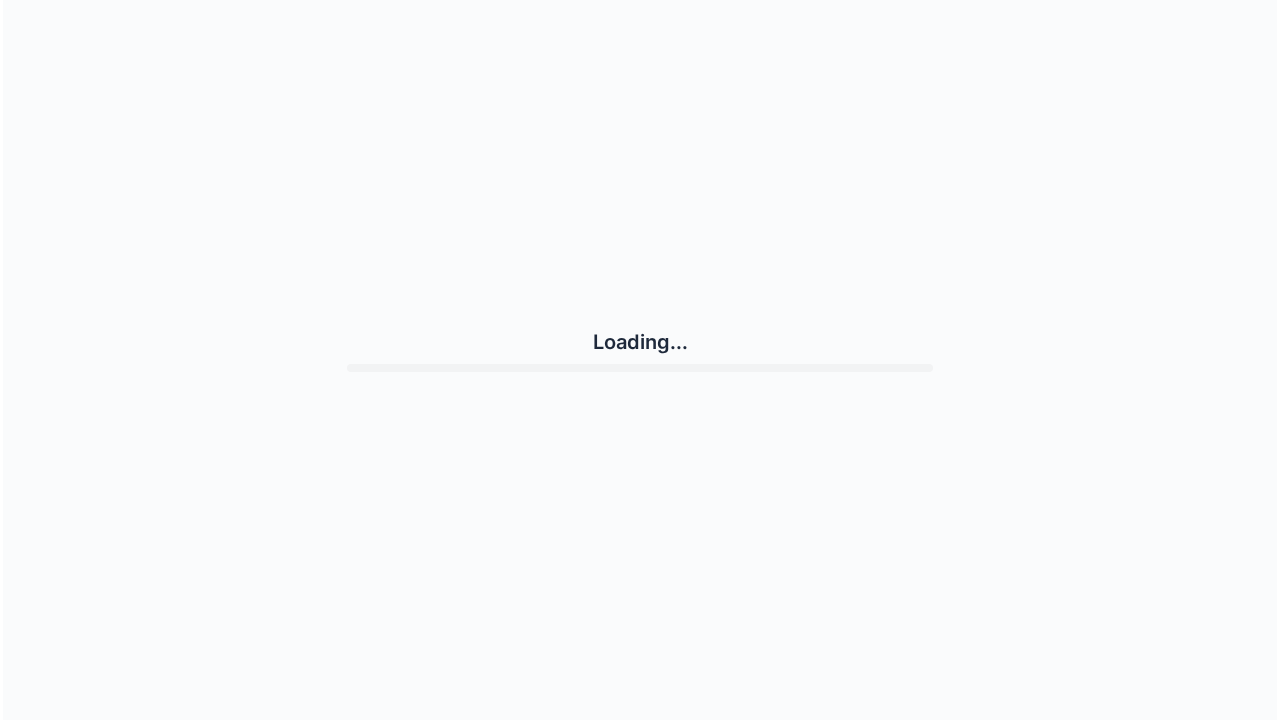 scroll, scrollTop: 0, scrollLeft: 0, axis: both 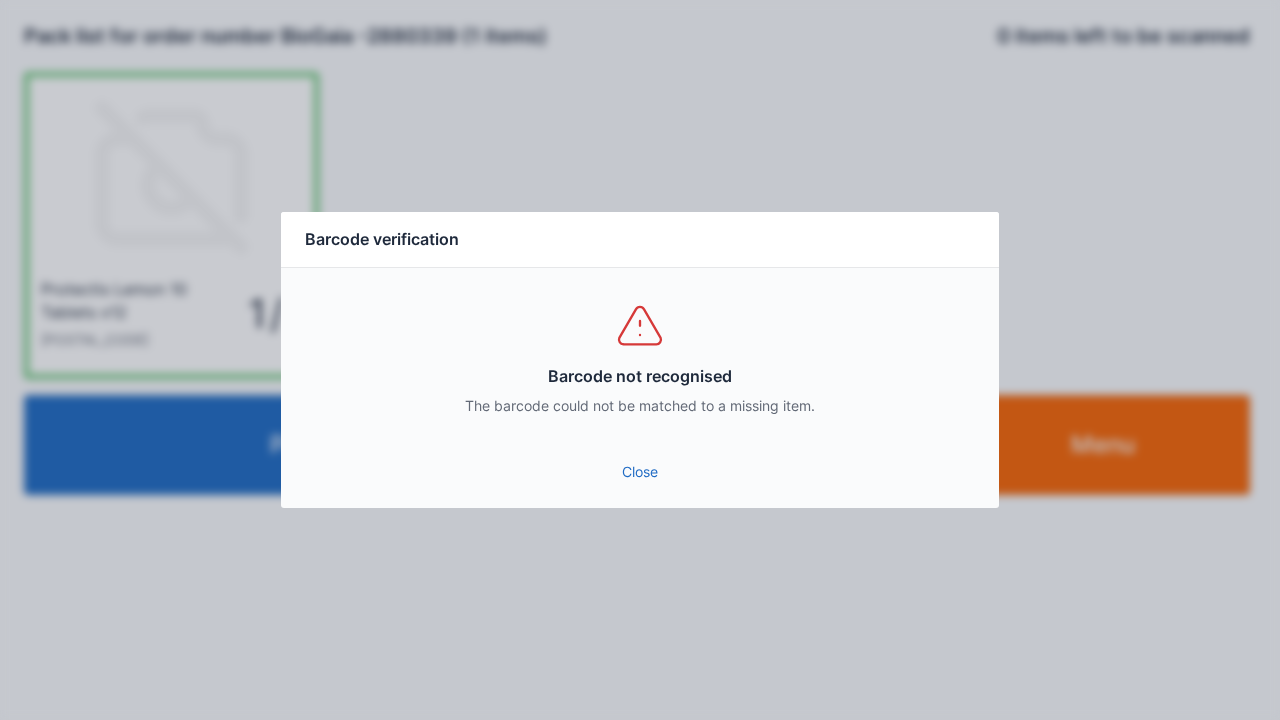 click on "Close" at bounding box center (640, 472) 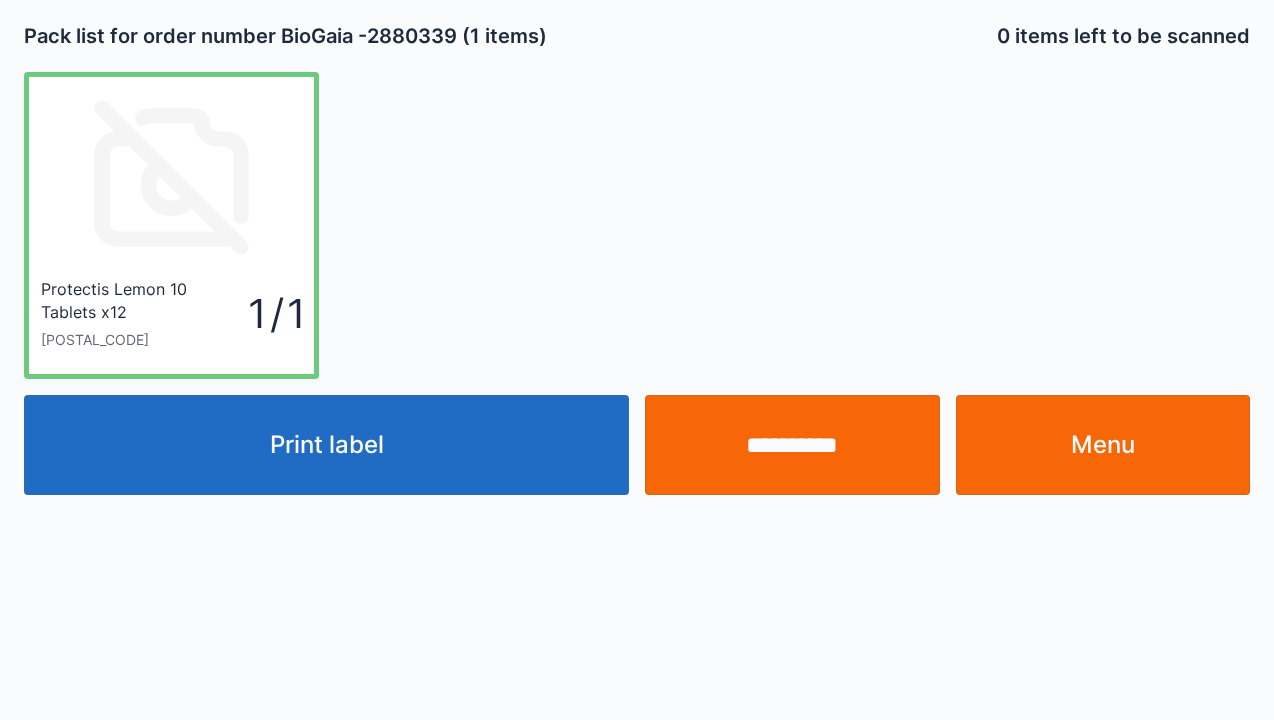 click on "**********" at bounding box center (792, 445) 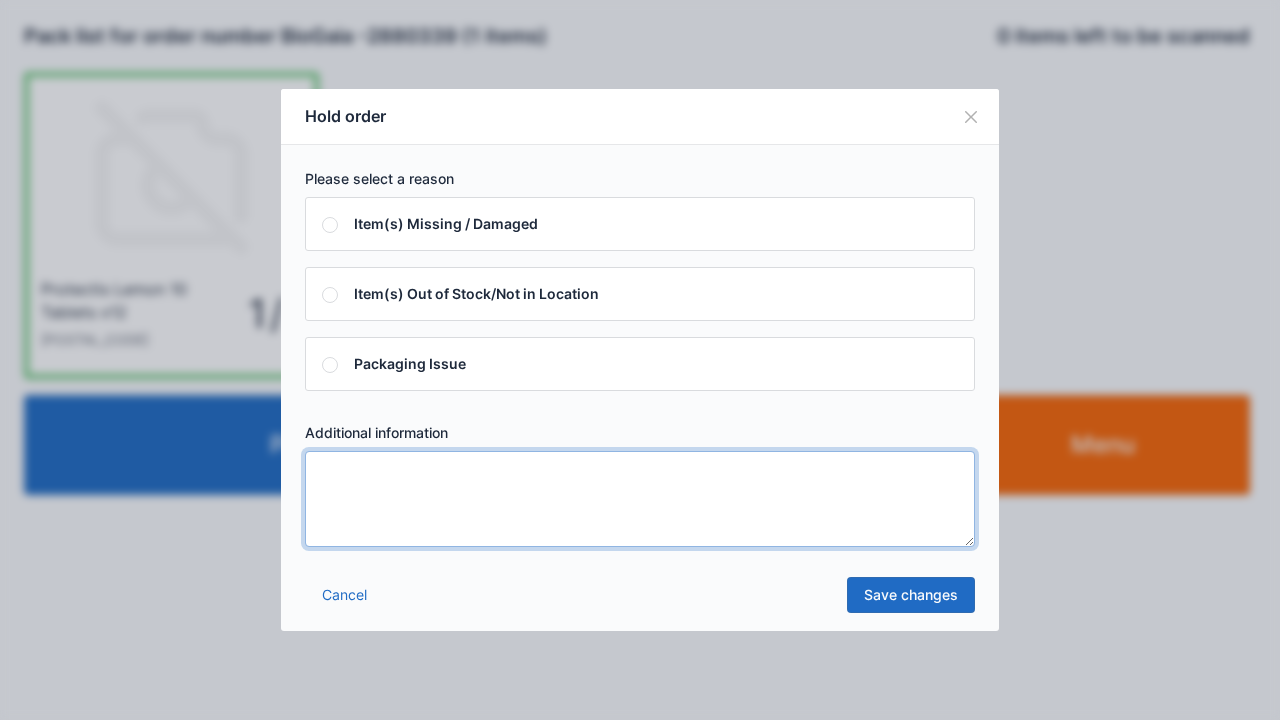 click at bounding box center [640, 499] 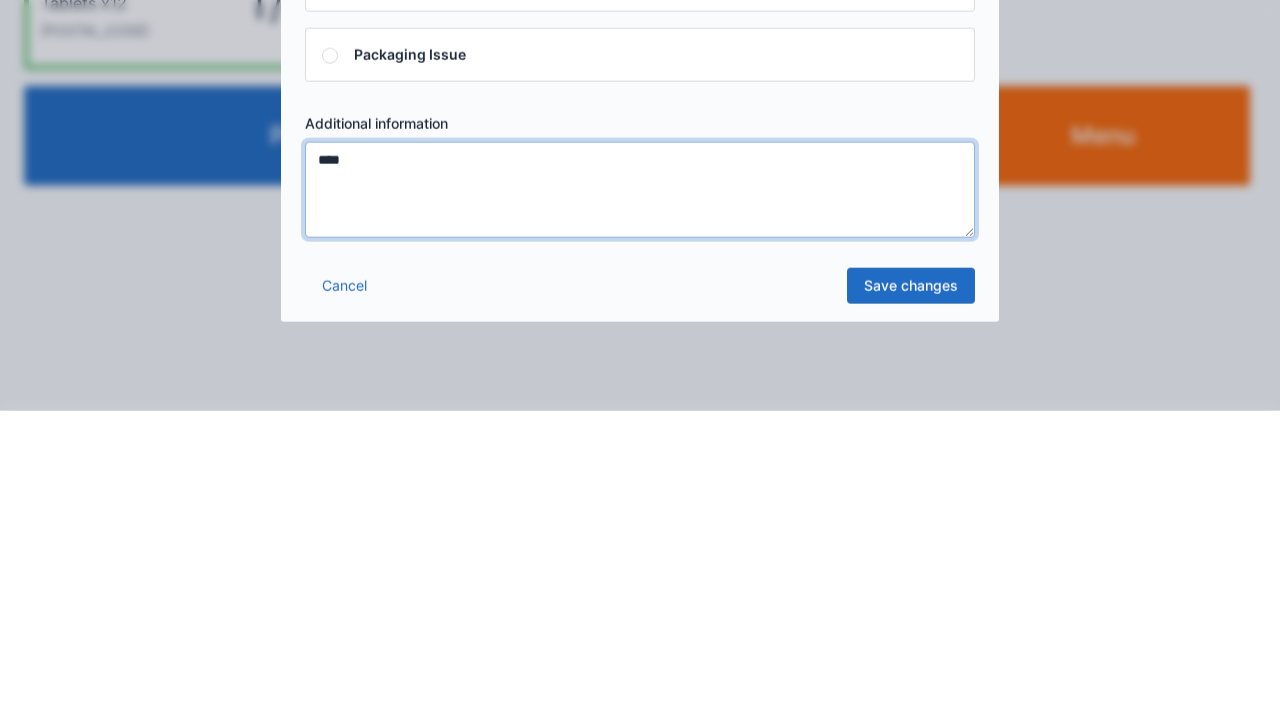type on "****" 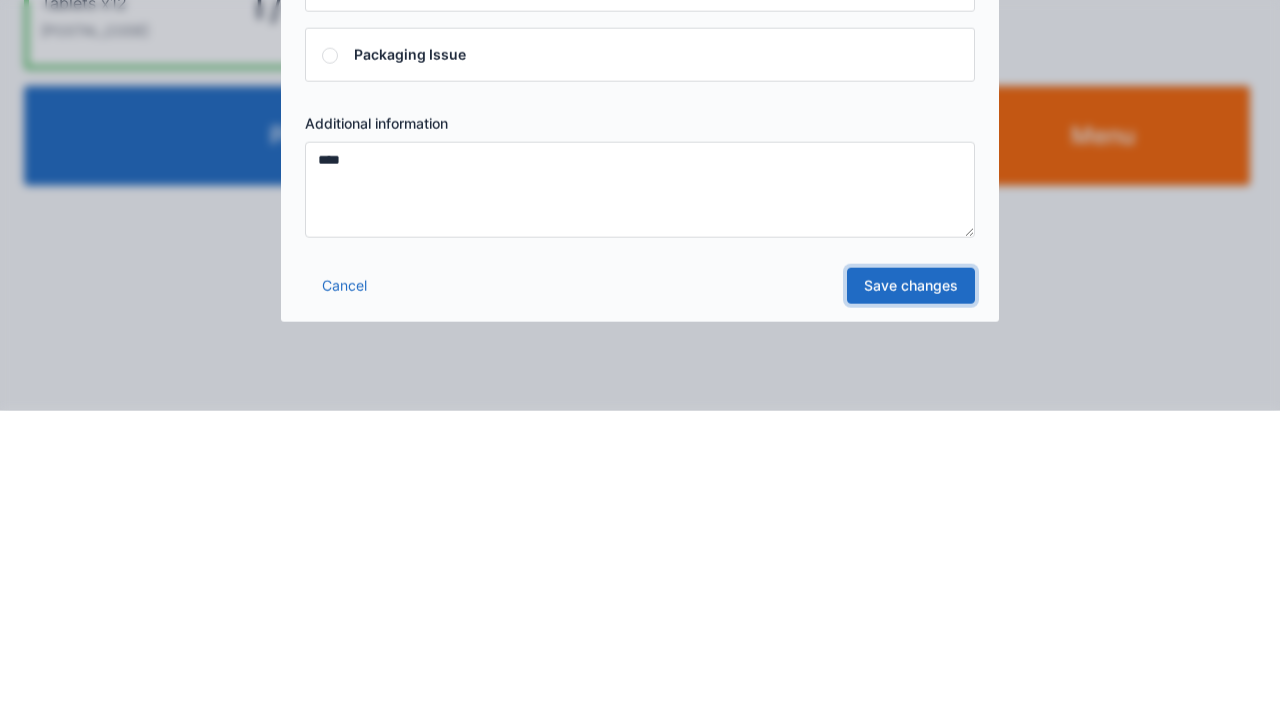 click on "Save changes" at bounding box center (911, 595) 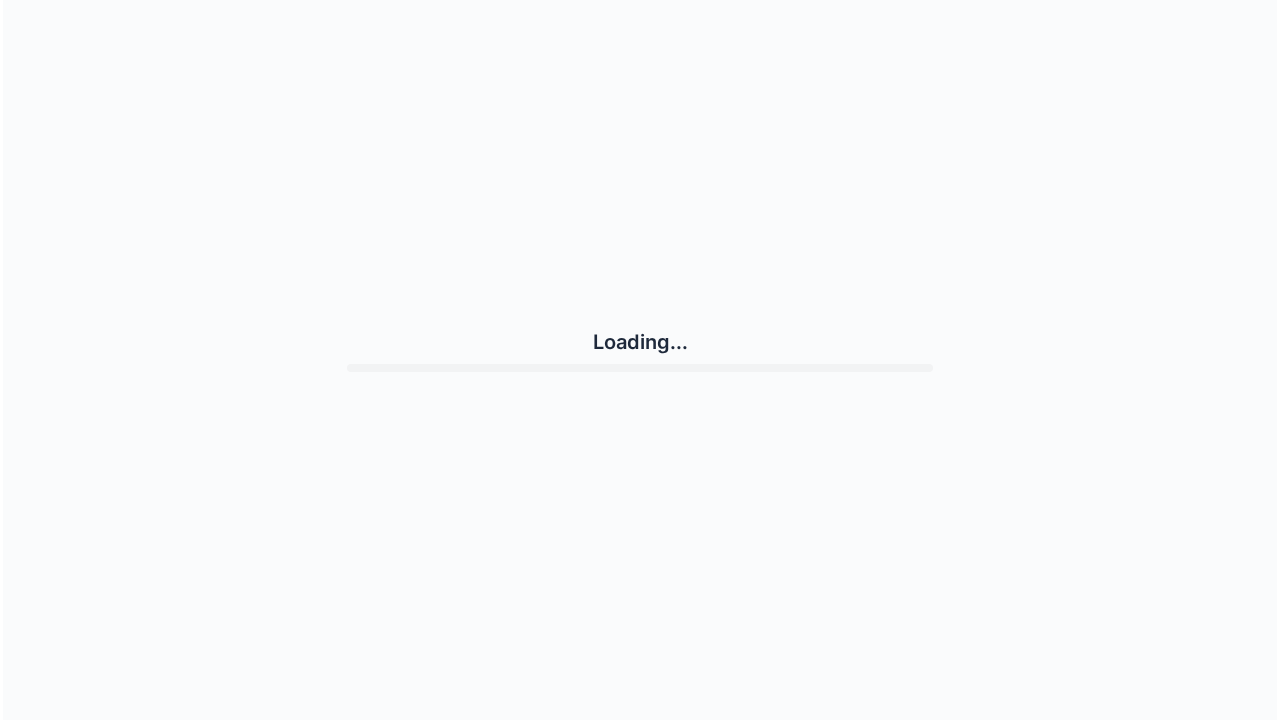 scroll, scrollTop: 0, scrollLeft: 0, axis: both 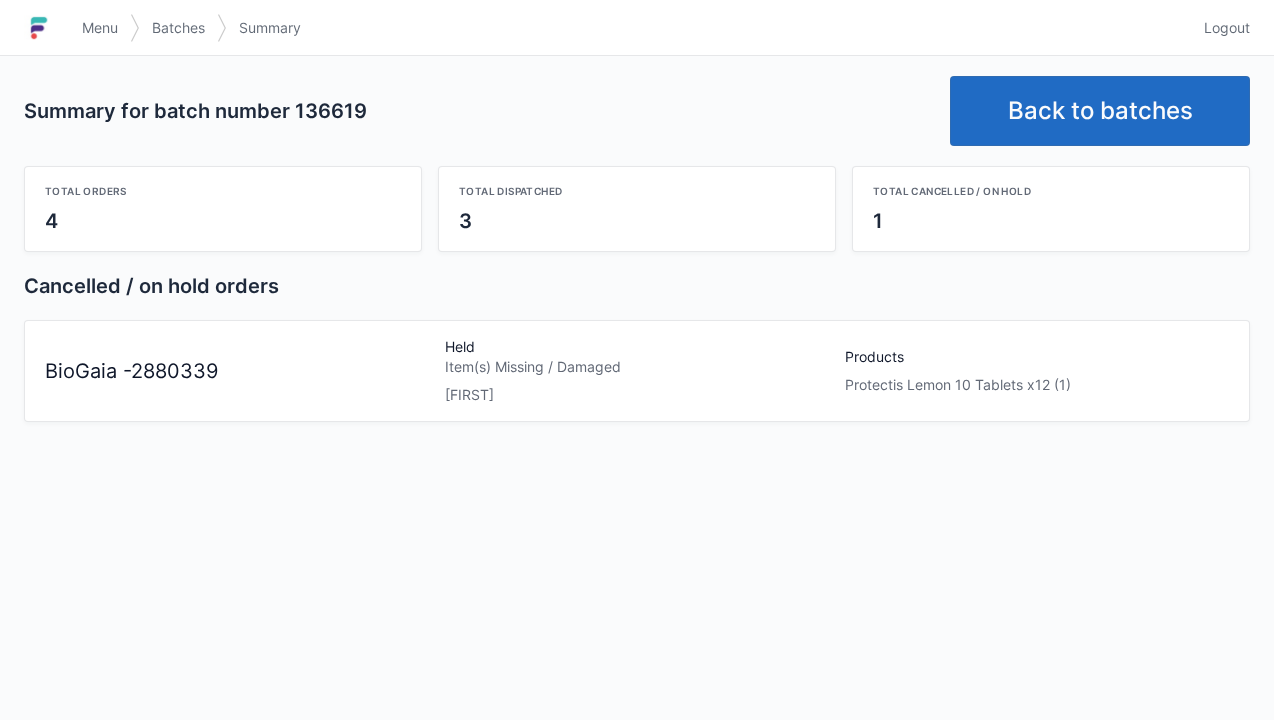 click on "Menu" at bounding box center [100, 28] 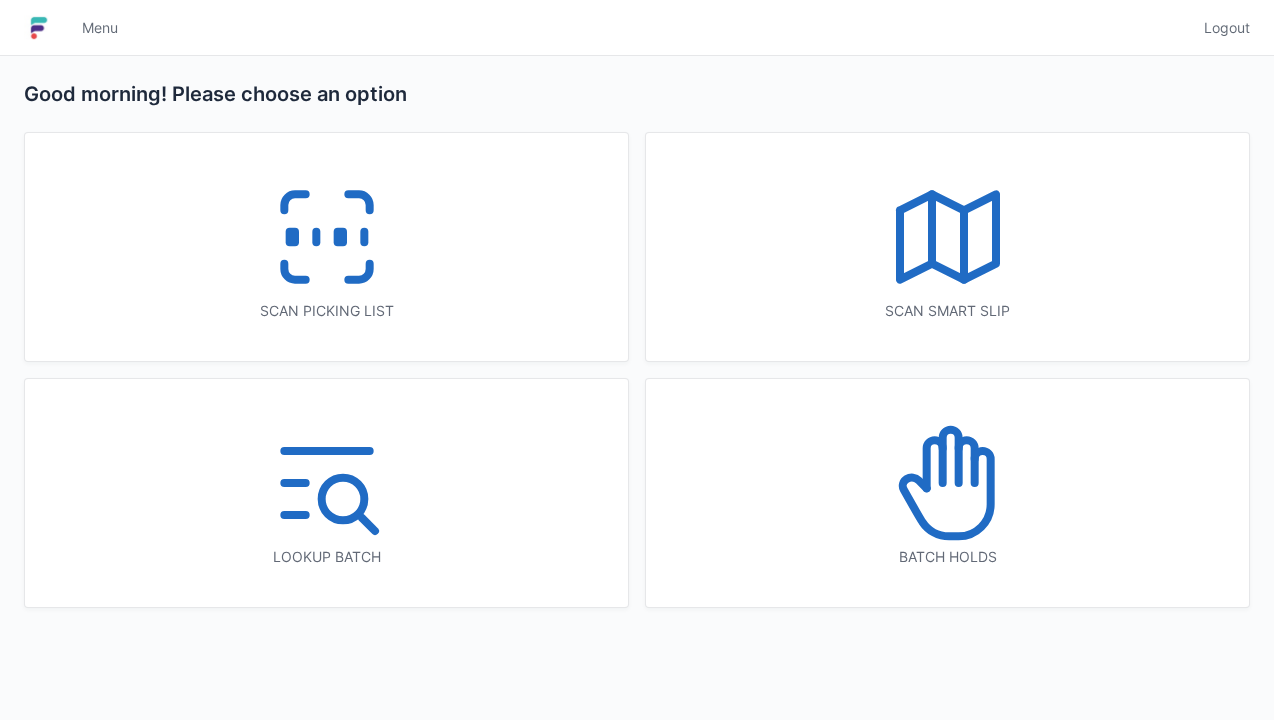 scroll, scrollTop: 0, scrollLeft: 0, axis: both 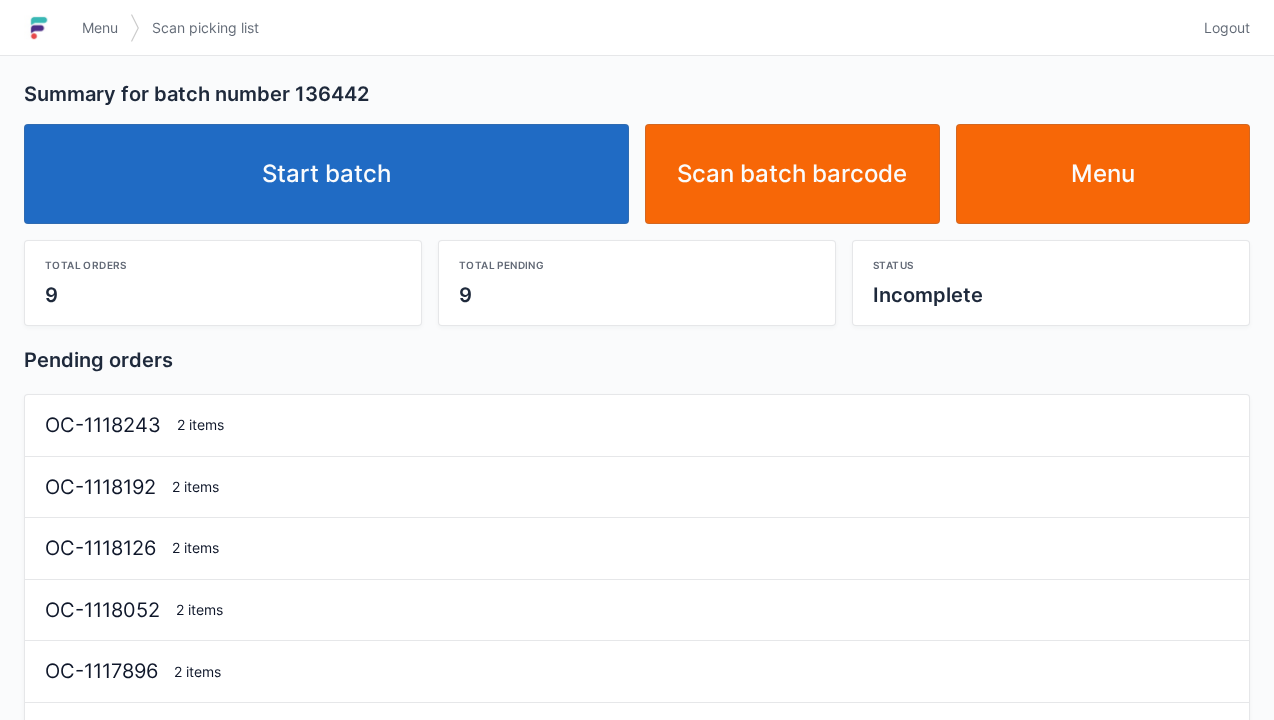 click on "Start batch" at bounding box center (326, 174) 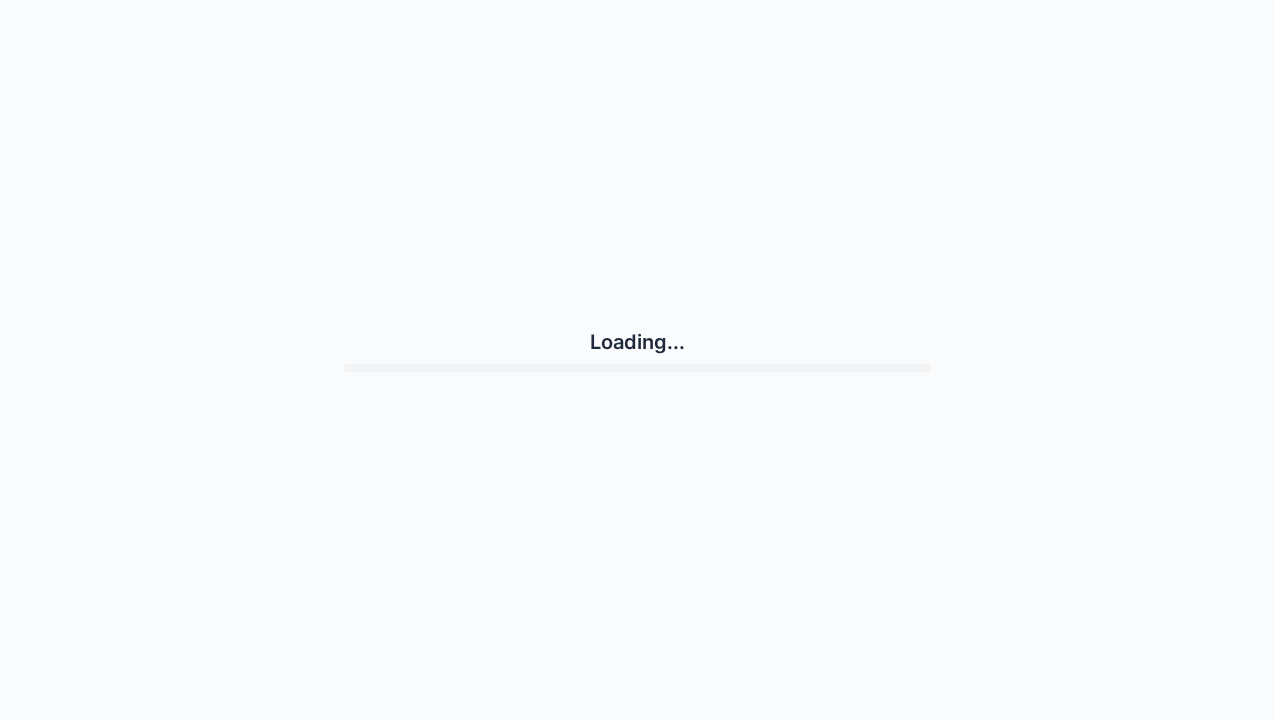 scroll, scrollTop: 0, scrollLeft: 0, axis: both 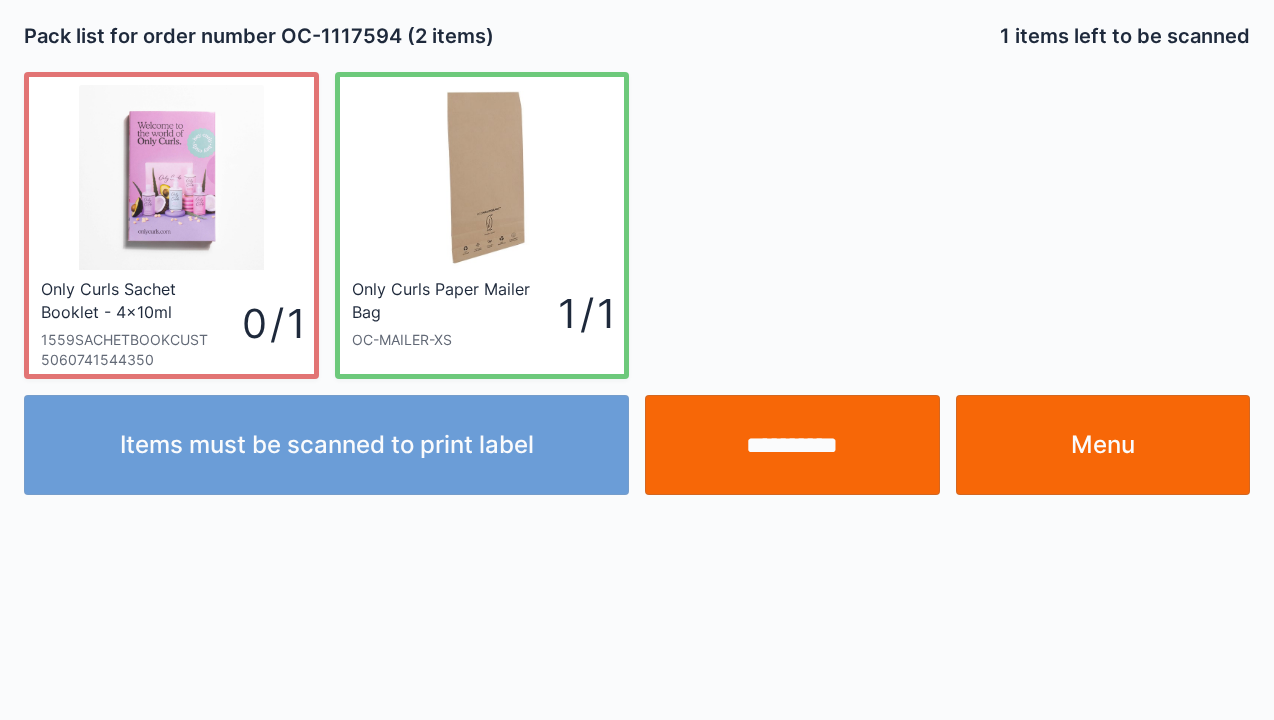click on "Menu" at bounding box center (1103, 445) 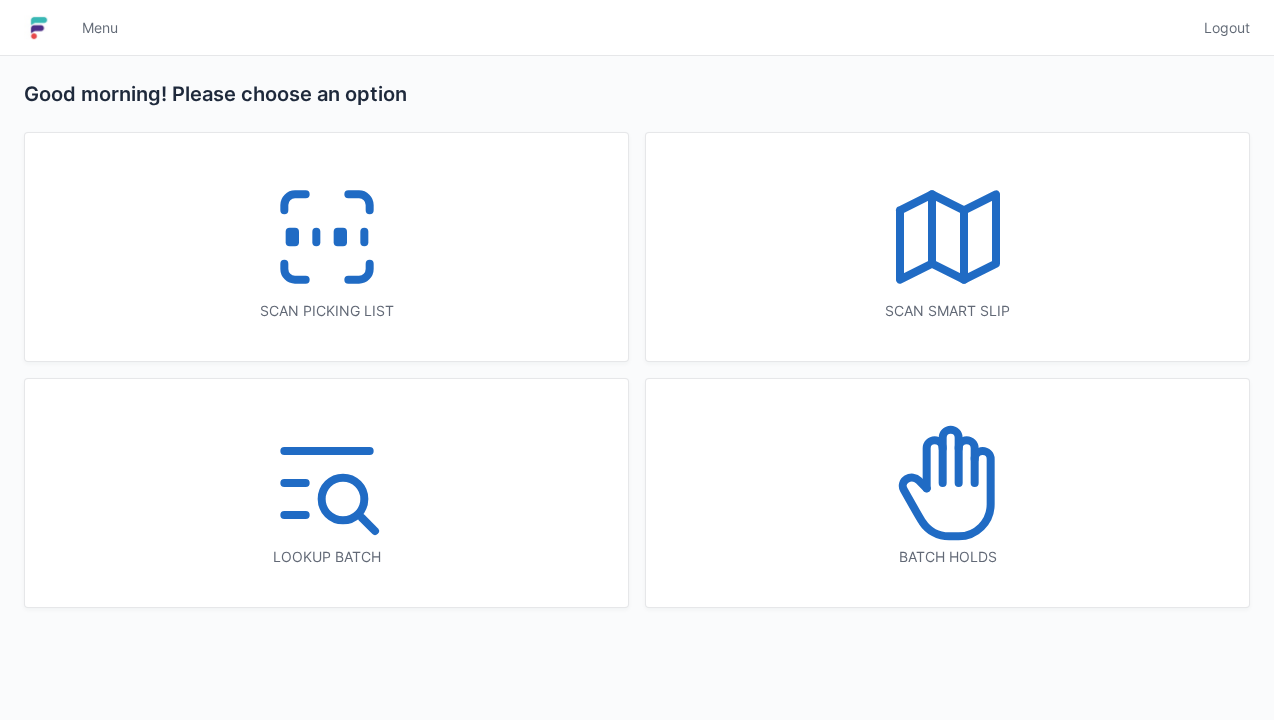 scroll, scrollTop: 0, scrollLeft: 0, axis: both 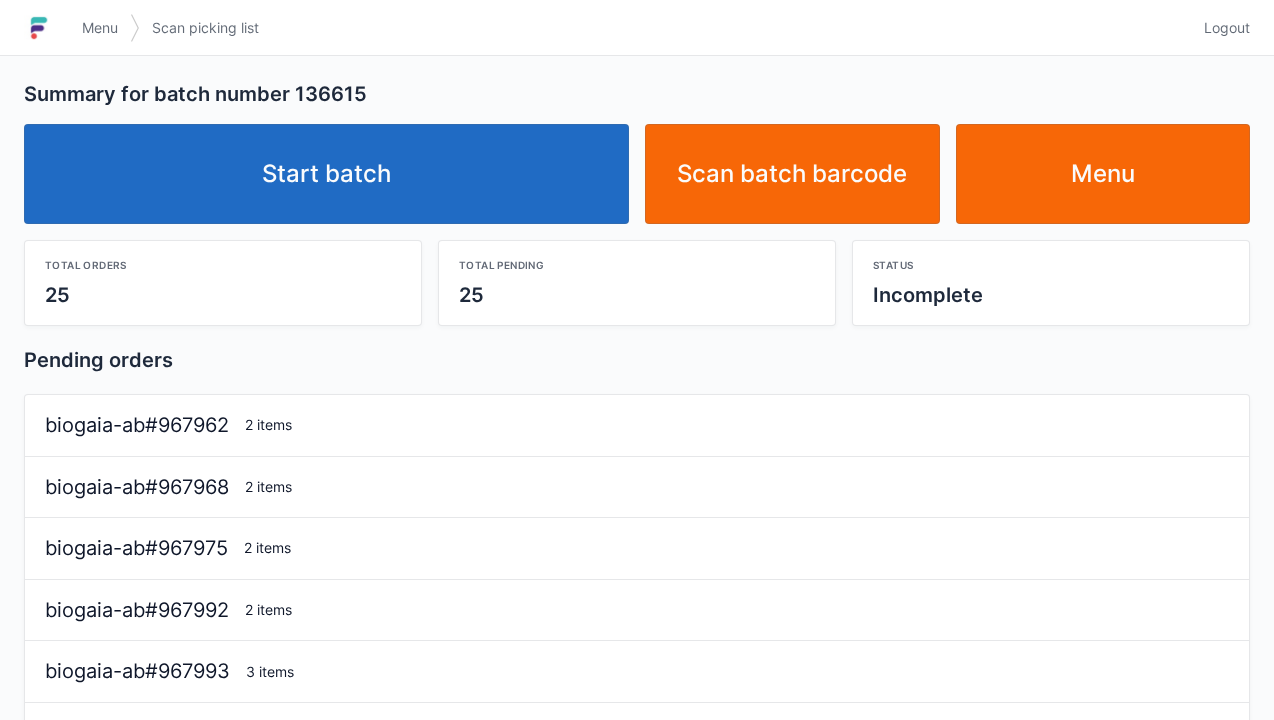 click on "Start batch" at bounding box center [326, 174] 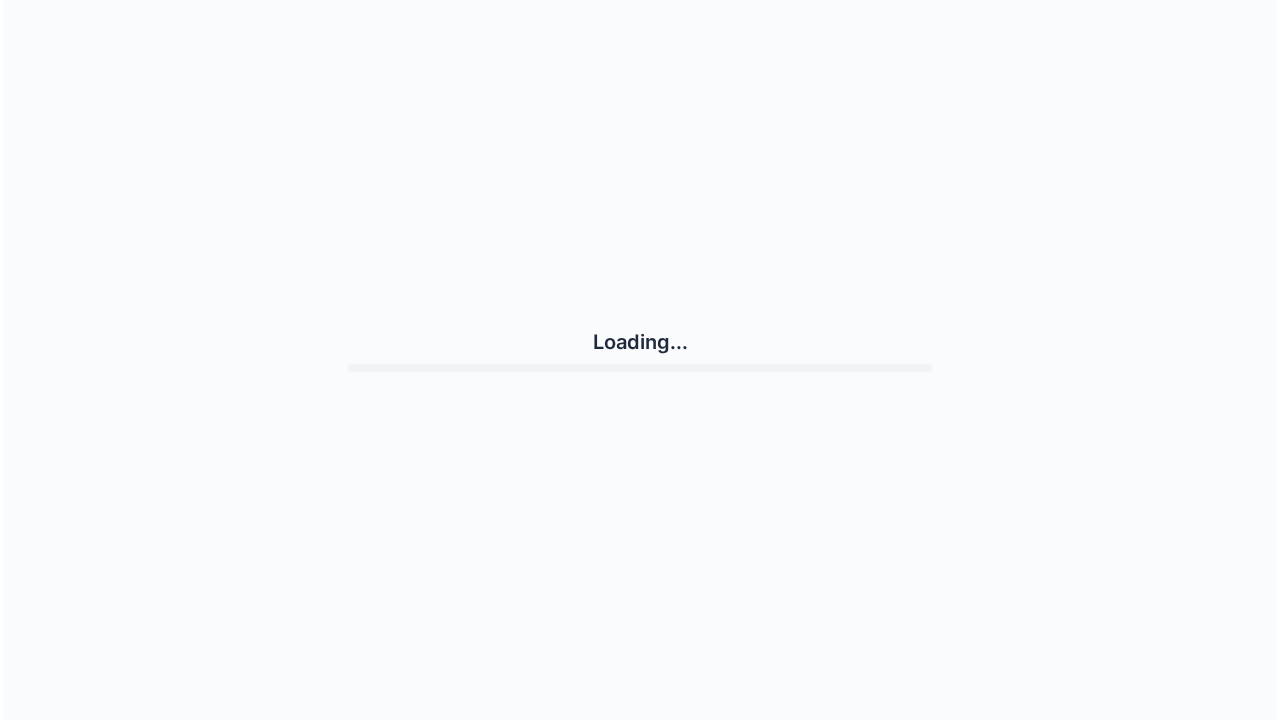 scroll, scrollTop: 0, scrollLeft: 0, axis: both 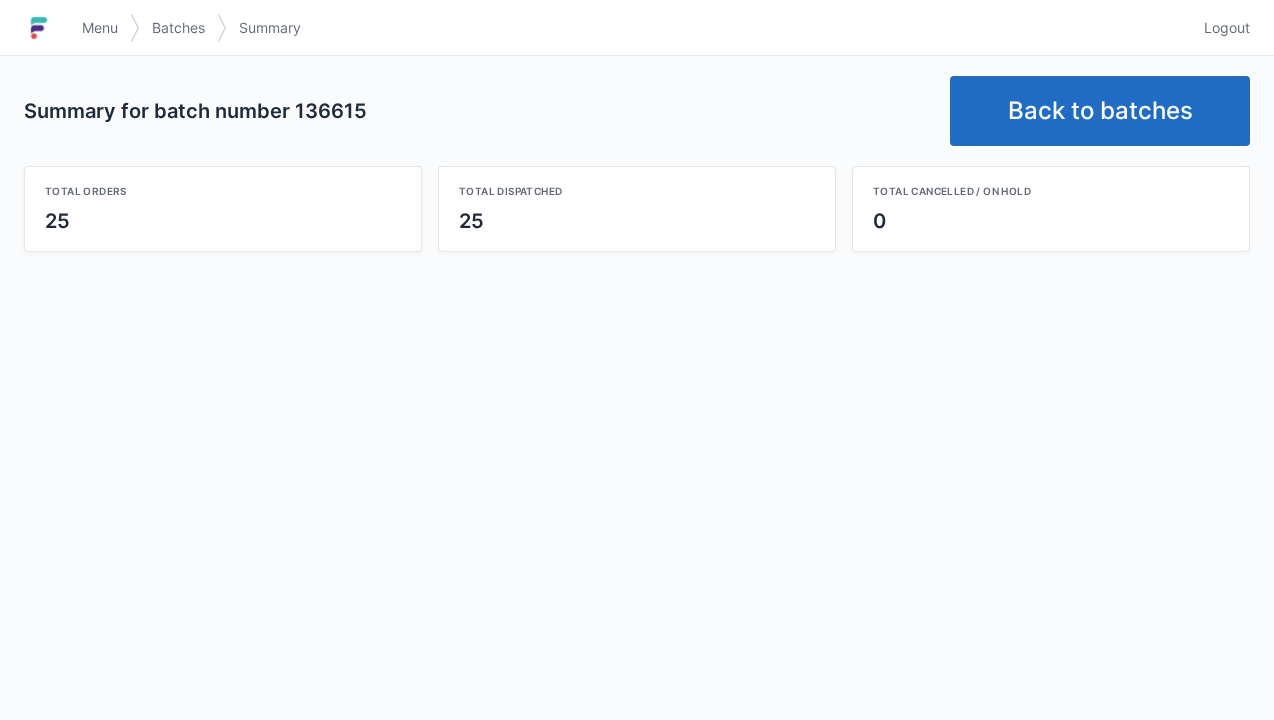 click on "Menu" at bounding box center [100, 28] 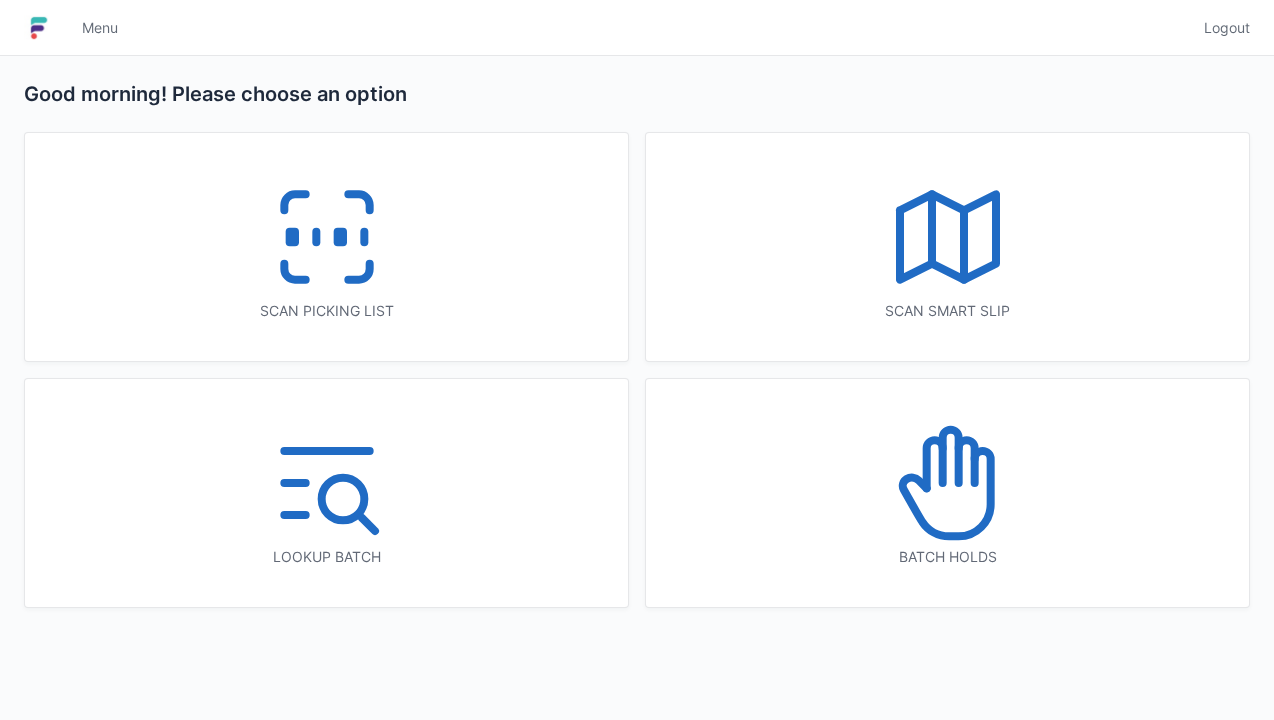 scroll, scrollTop: 0, scrollLeft: 0, axis: both 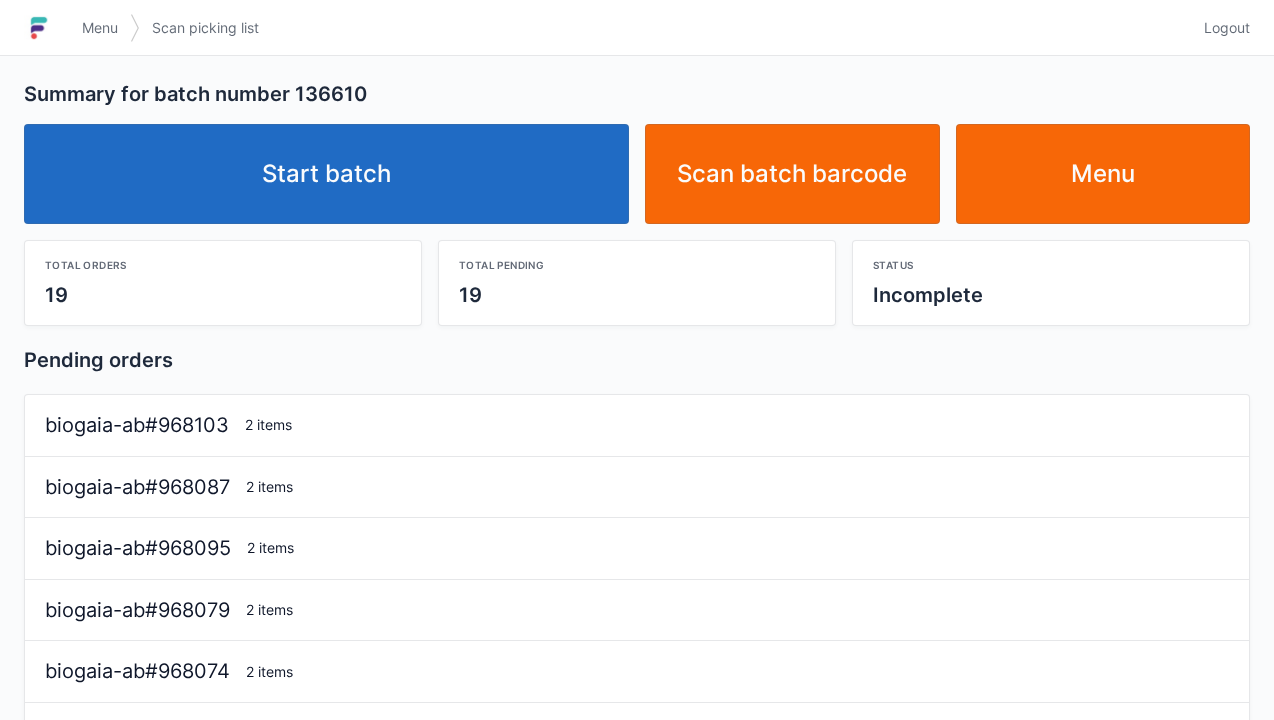 click on "Start batch" at bounding box center (326, 174) 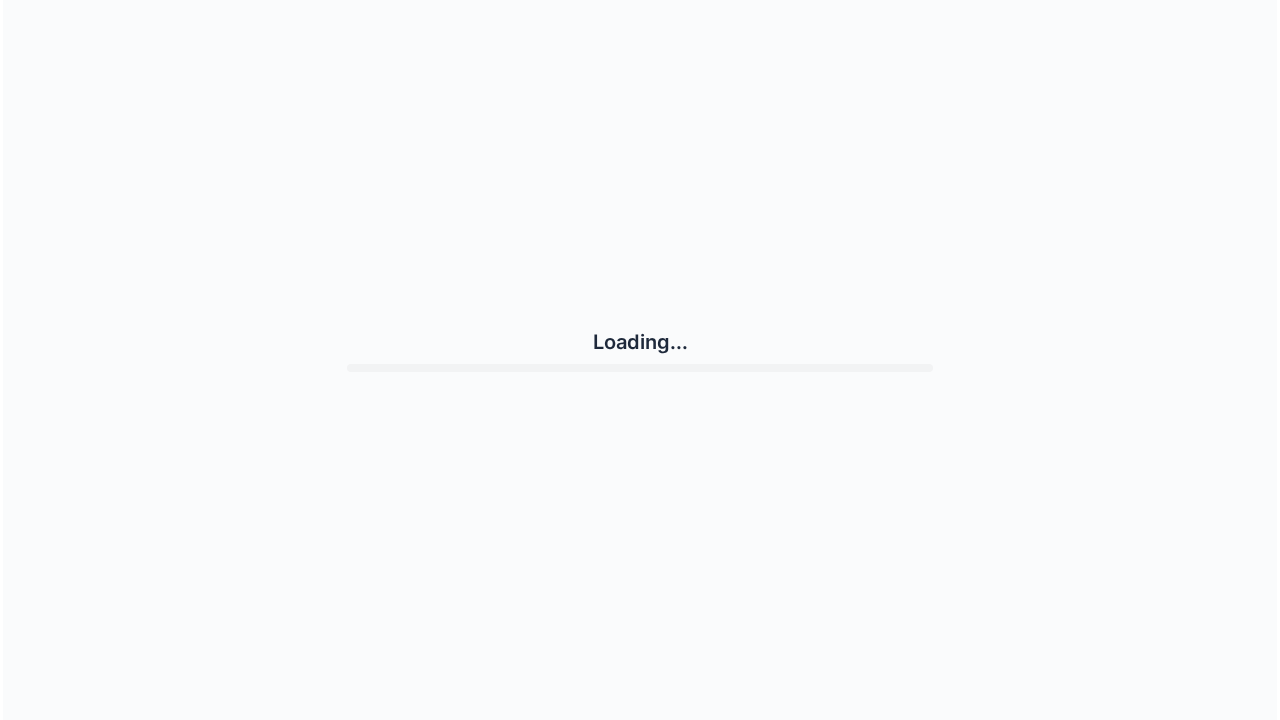 scroll, scrollTop: 0, scrollLeft: 0, axis: both 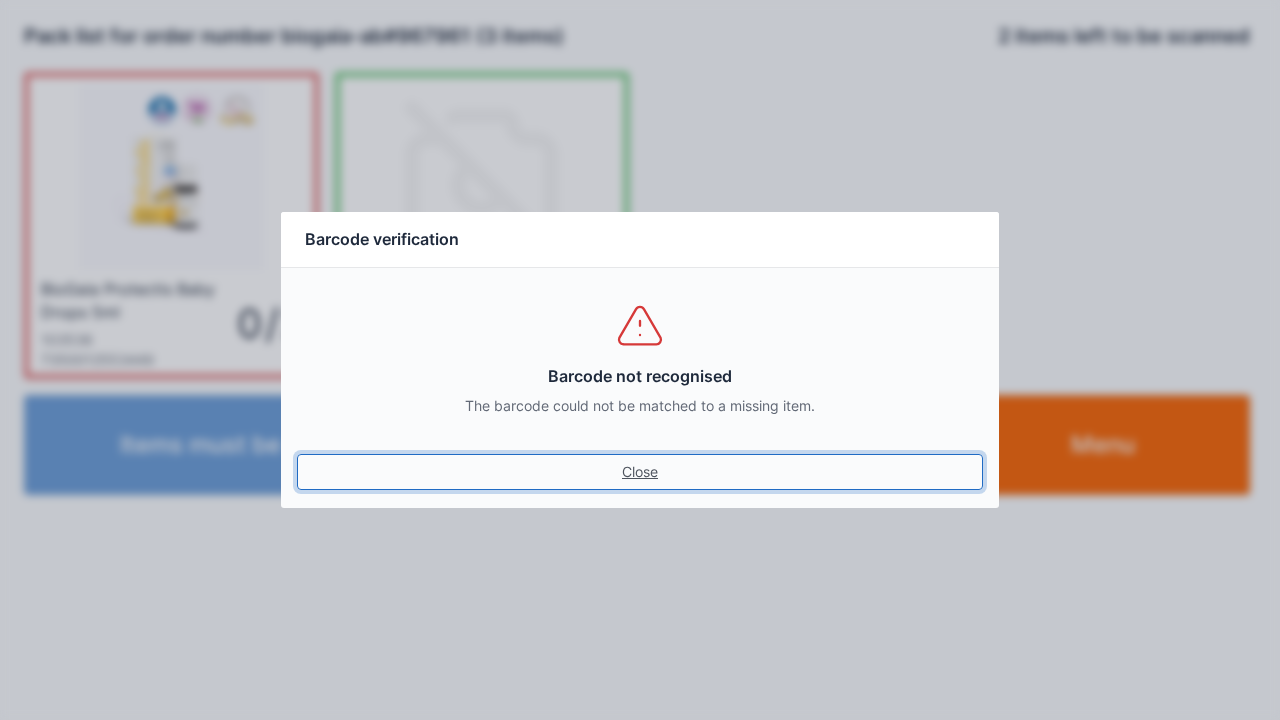 click on "Close" at bounding box center (640, 472) 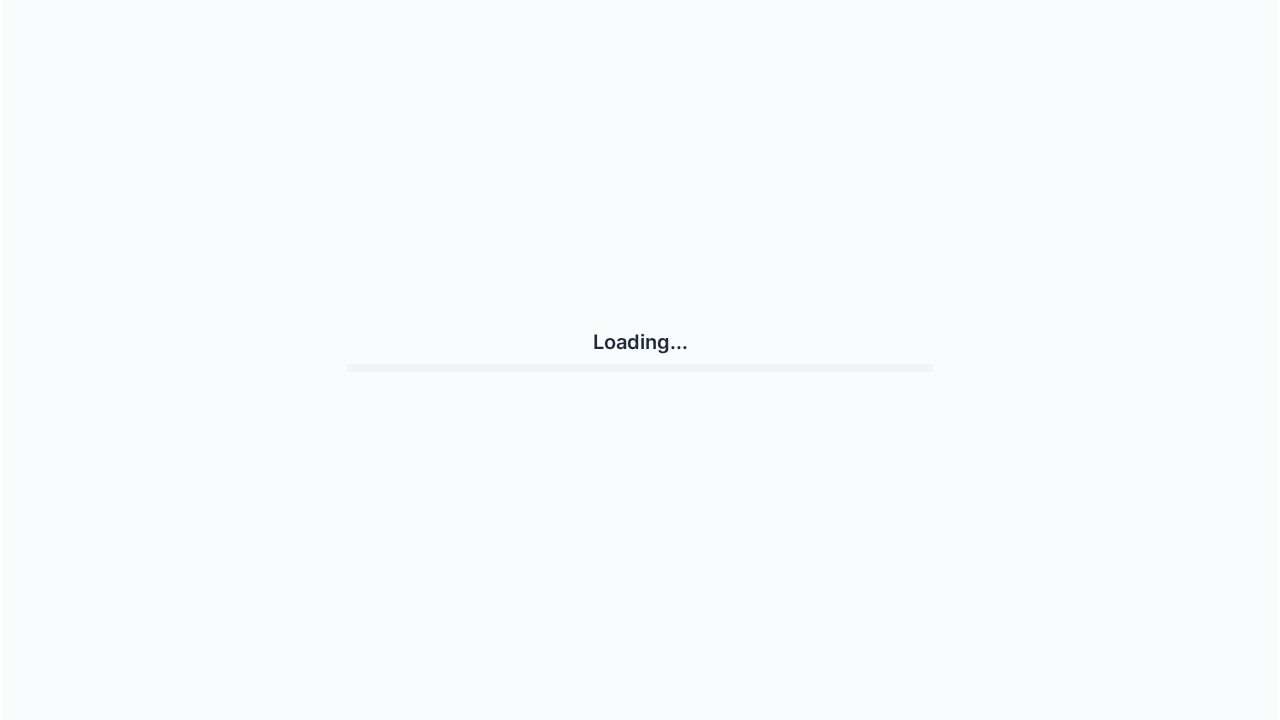 scroll, scrollTop: 0, scrollLeft: 0, axis: both 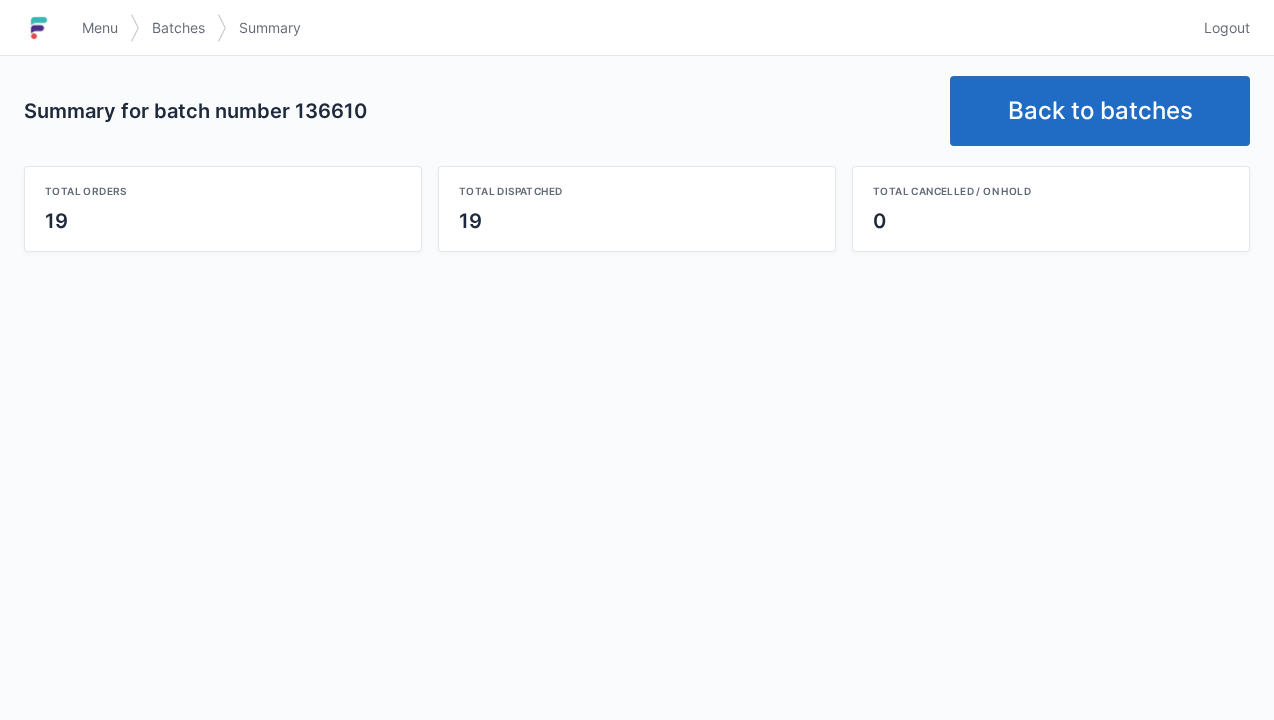 click on "Menu" at bounding box center (100, 28) 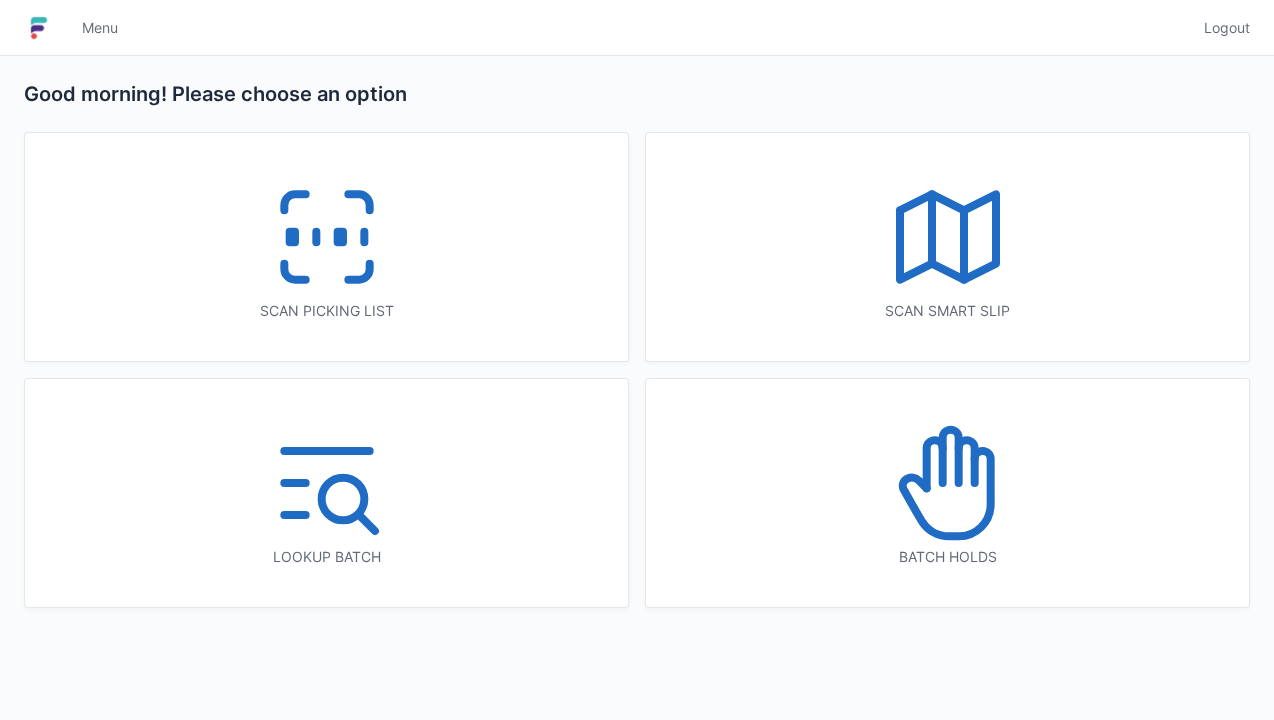 scroll, scrollTop: 0, scrollLeft: 0, axis: both 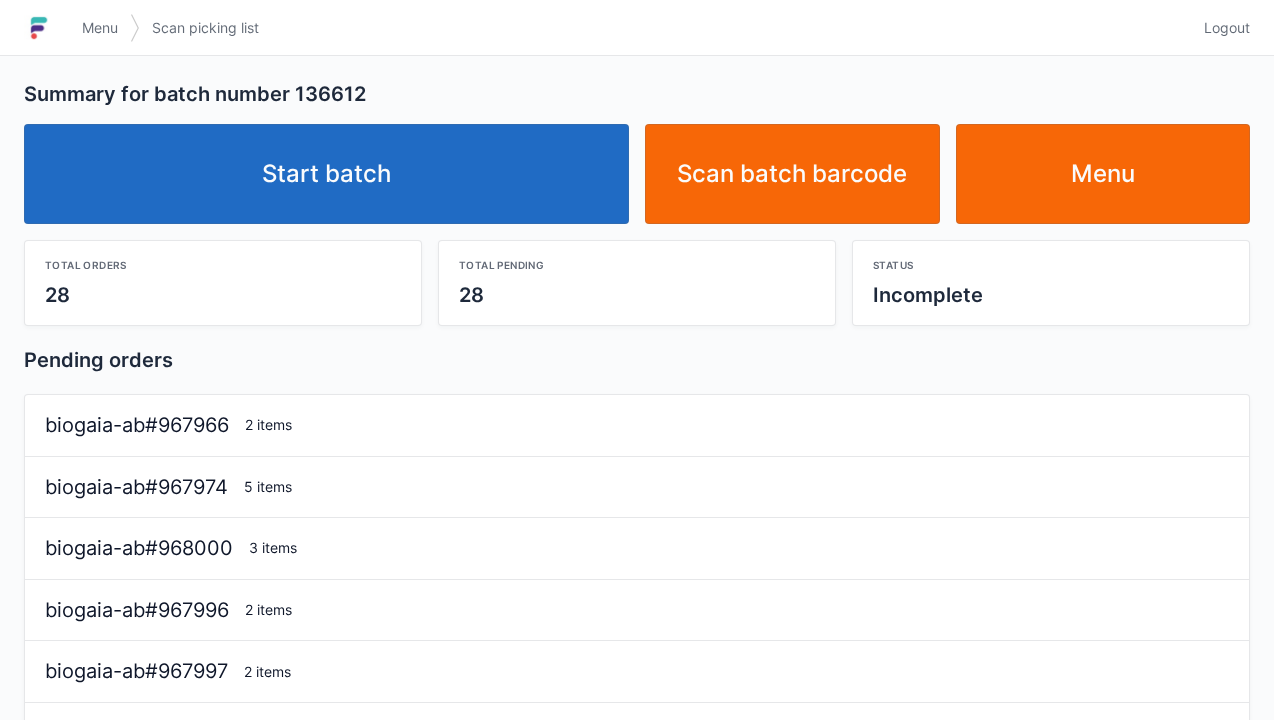 click on "Start batch" at bounding box center [326, 174] 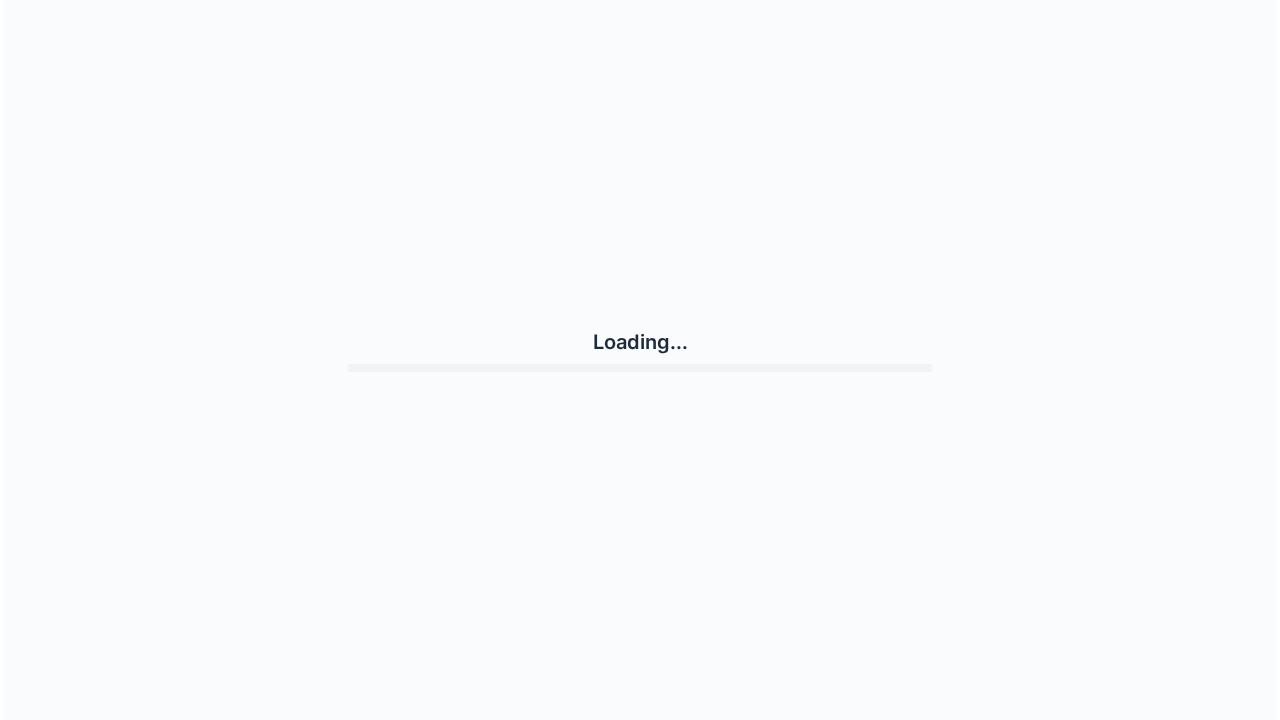 scroll, scrollTop: 0, scrollLeft: 0, axis: both 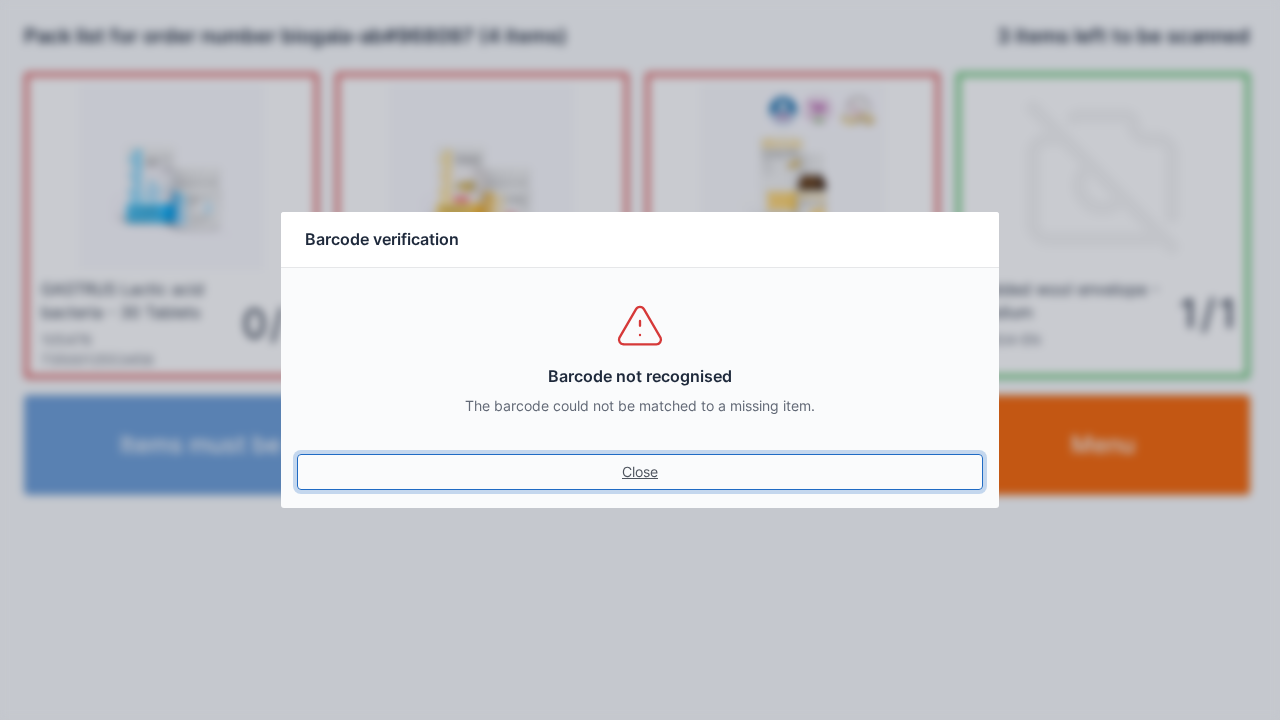 click on "Close" at bounding box center (640, 472) 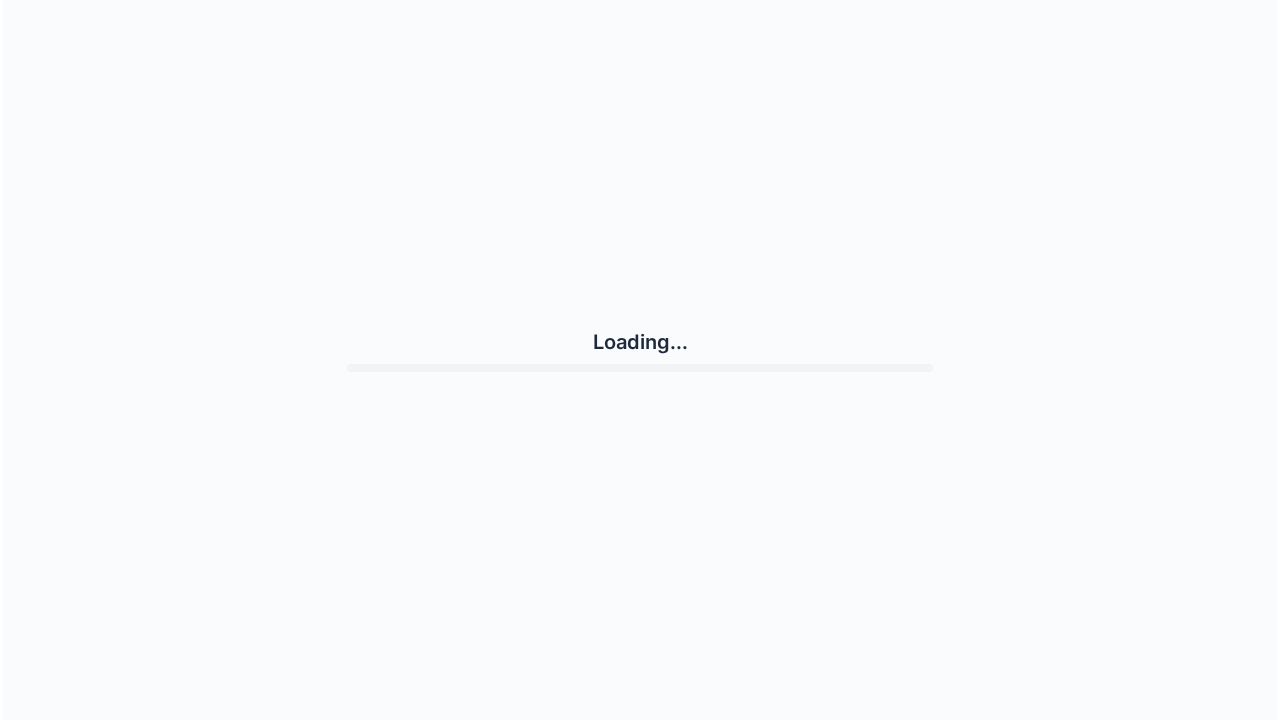 scroll, scrollTop: 0, scrollLeft: 0, axis: both 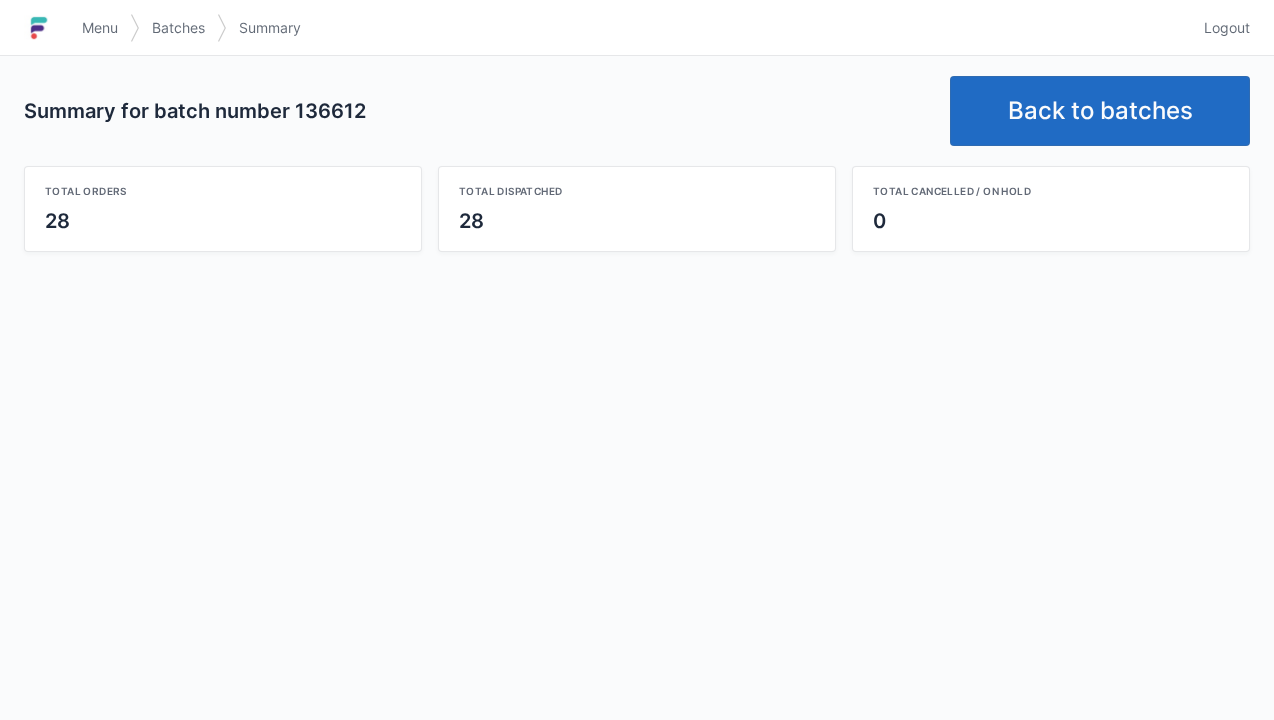 click on "Menu" at bounding box center (100, 28) 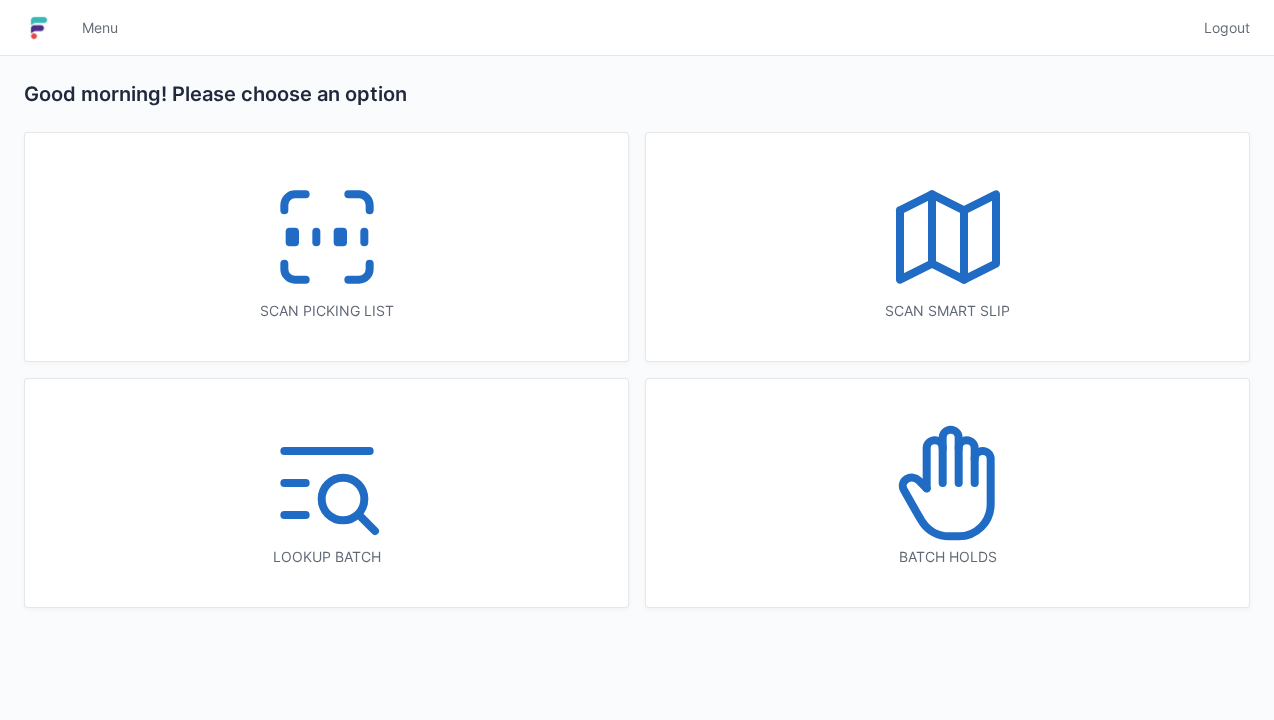 scroll, scrollTop: 0, scrollLeft: 0, axis: both 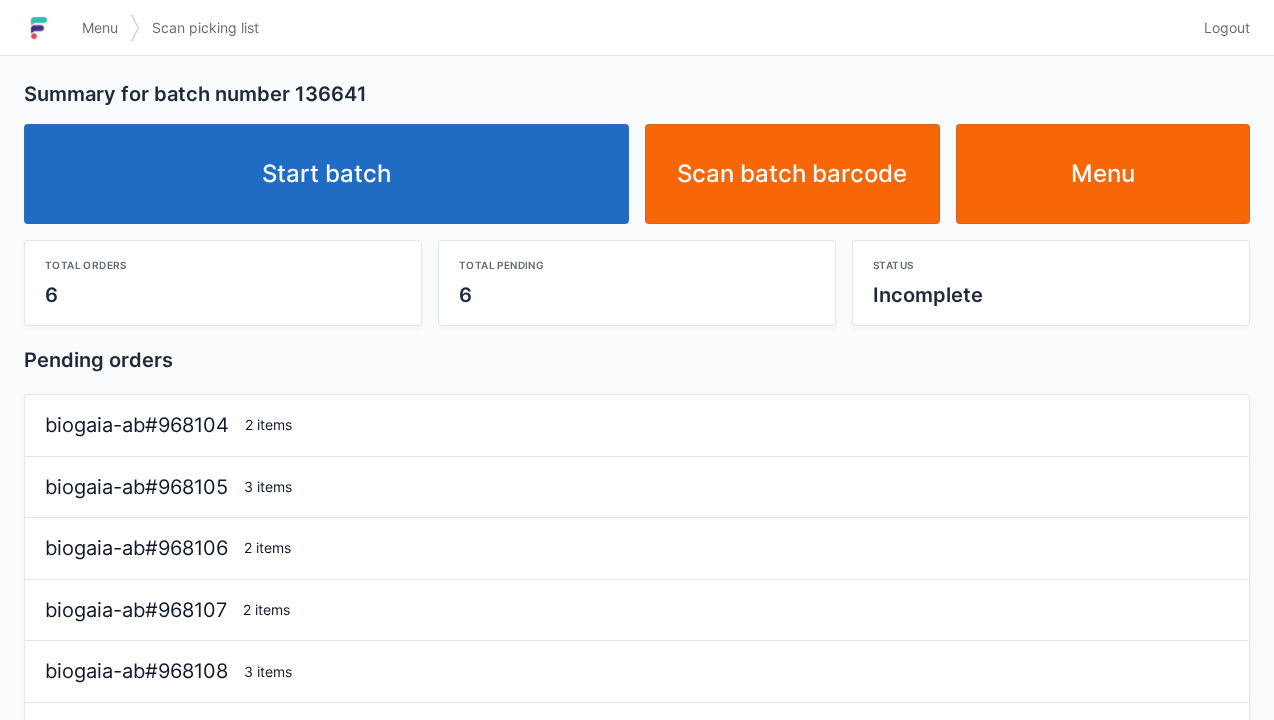 click on "Start batch" at bounding box center [326, 174] 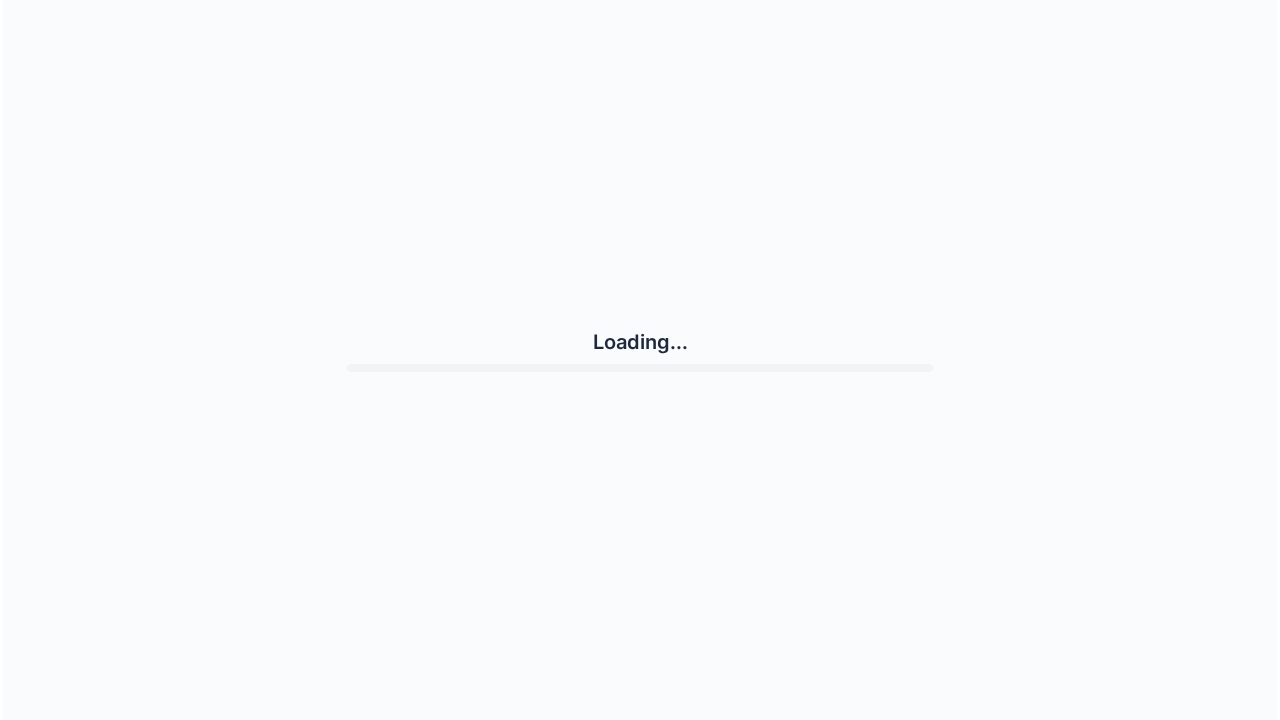 scroll, scrollTop: 0, scrollLeft: 0, axis: both 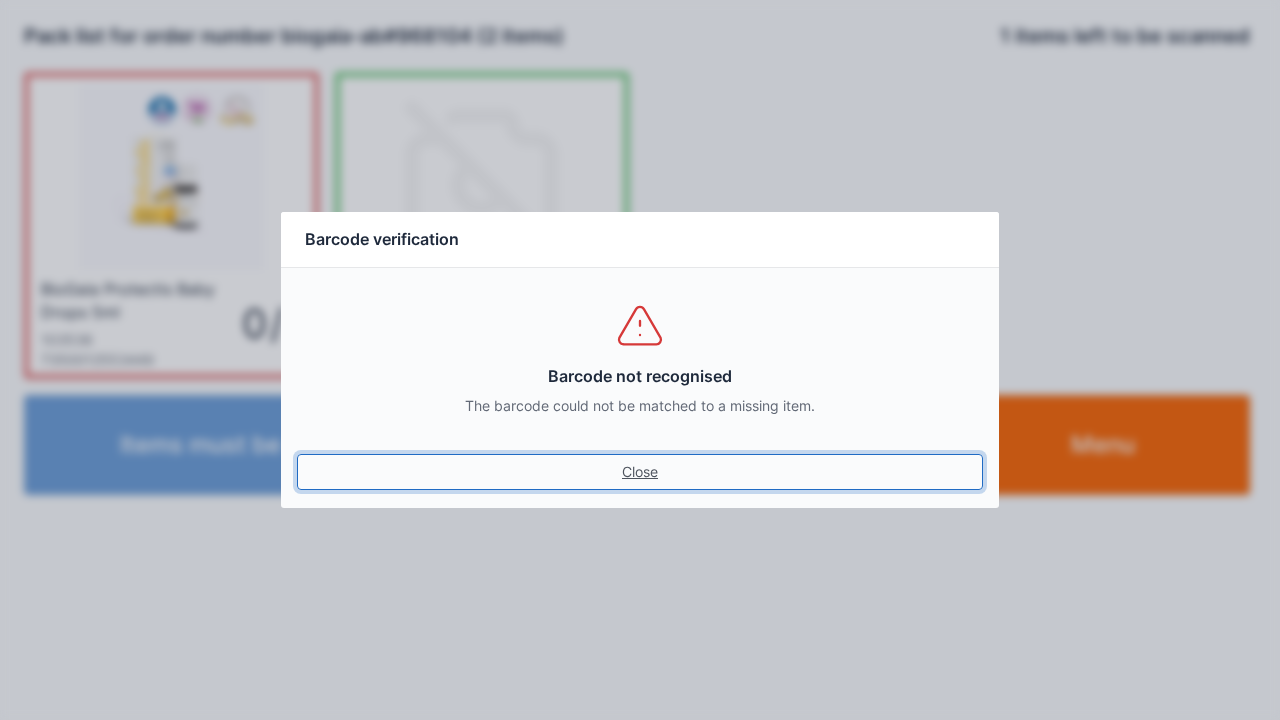 click on "Close" at bounding box center (640, 472) 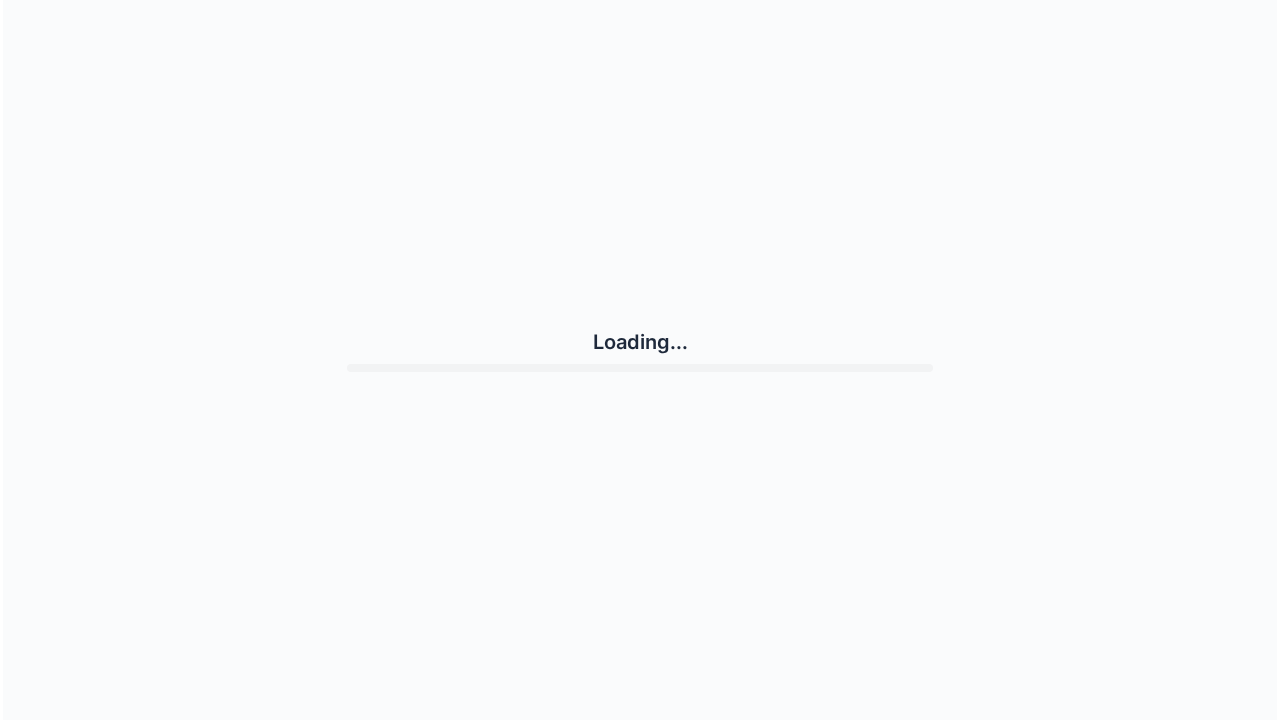 scroll, scrollTop: 0, scrollLeft: 0, axis: both 